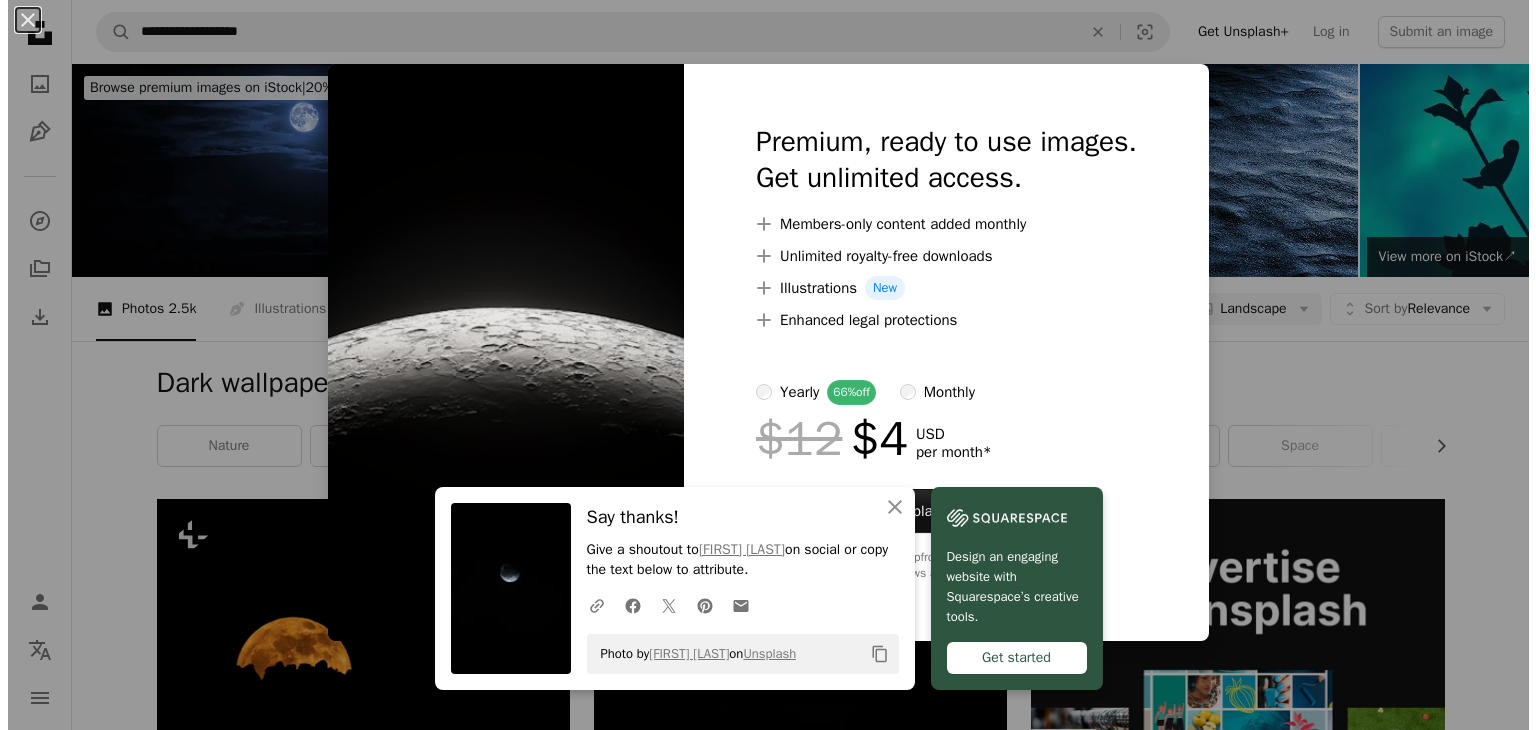 scroll, scrollTop: 1000, scrollLeft: 0, axis: vertical 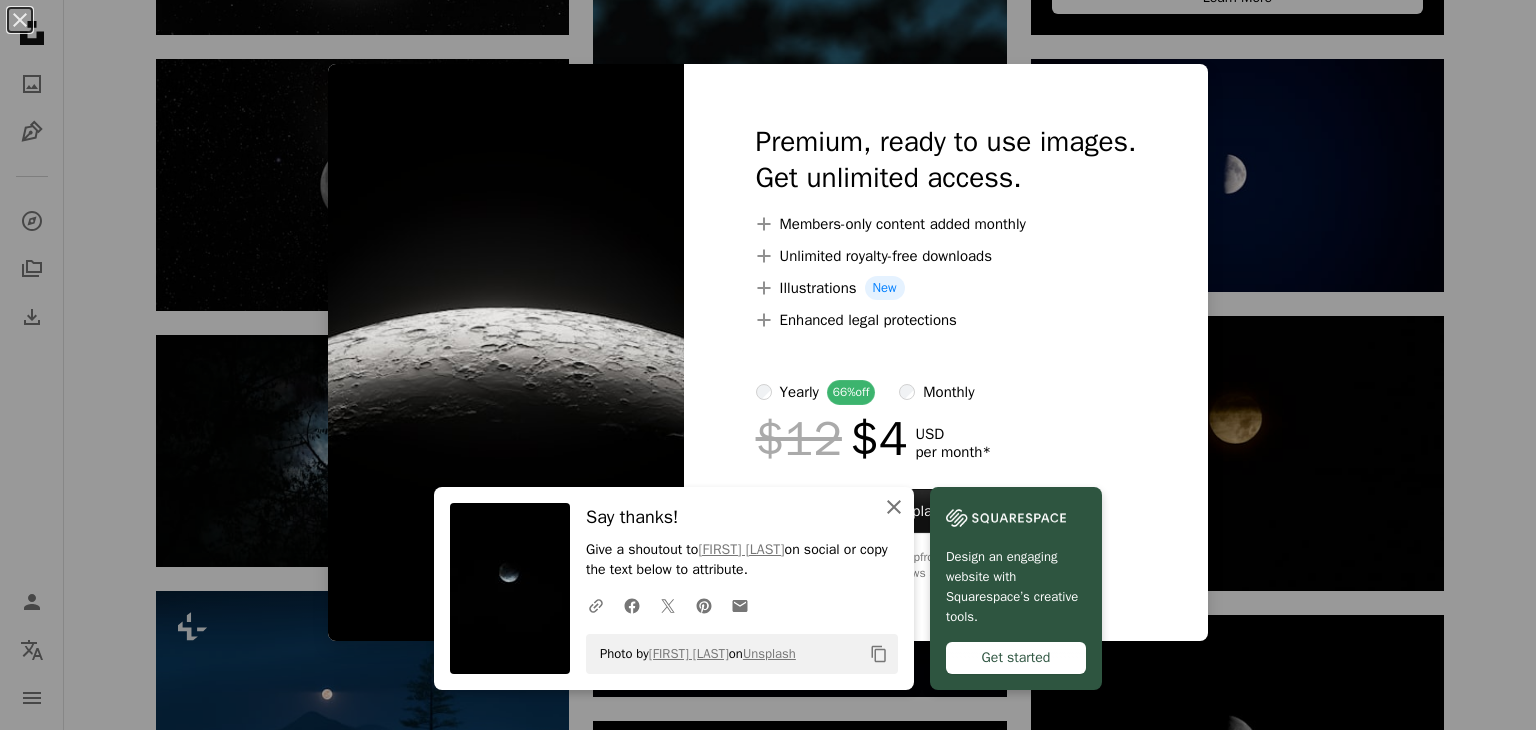click on "An X shape" 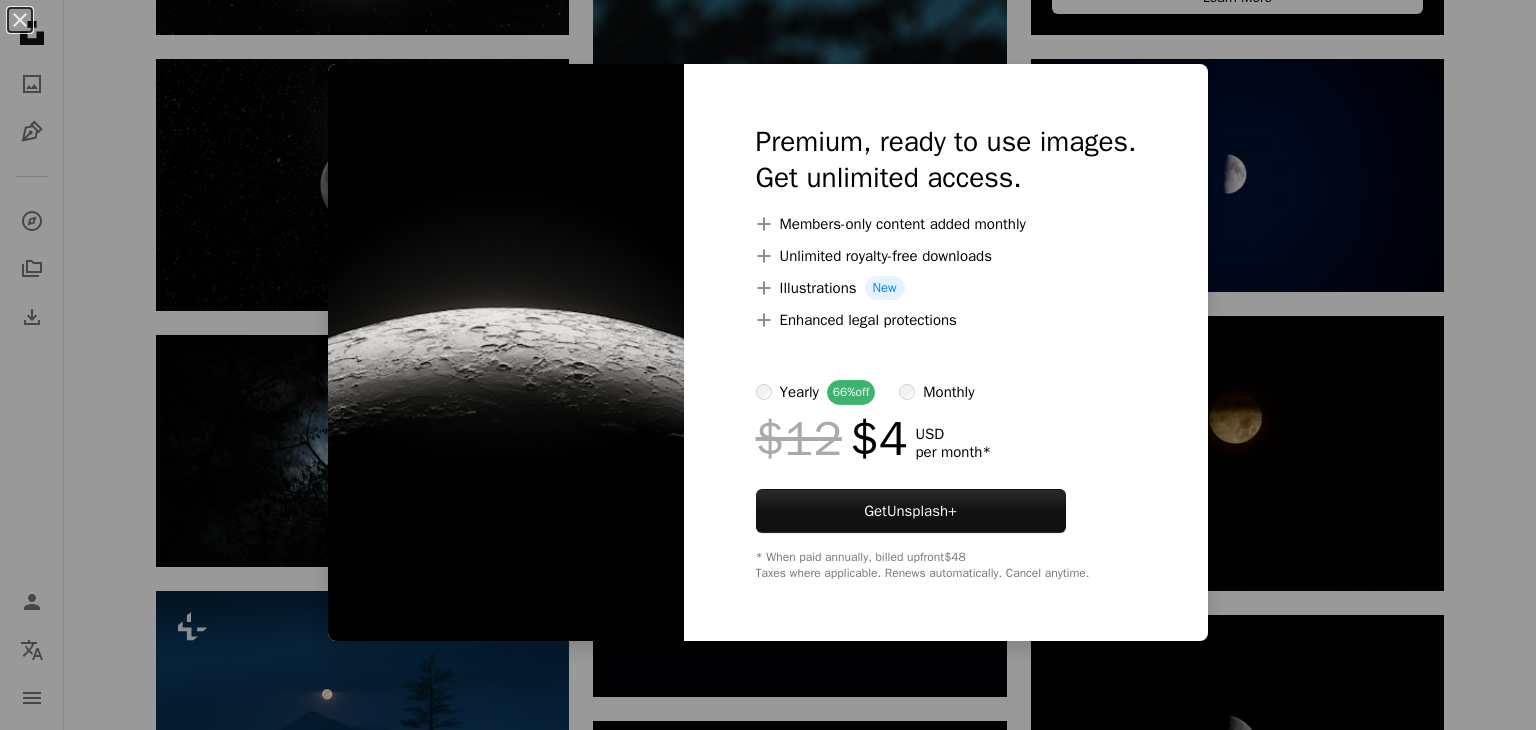 click at bounding box center [506, 352] 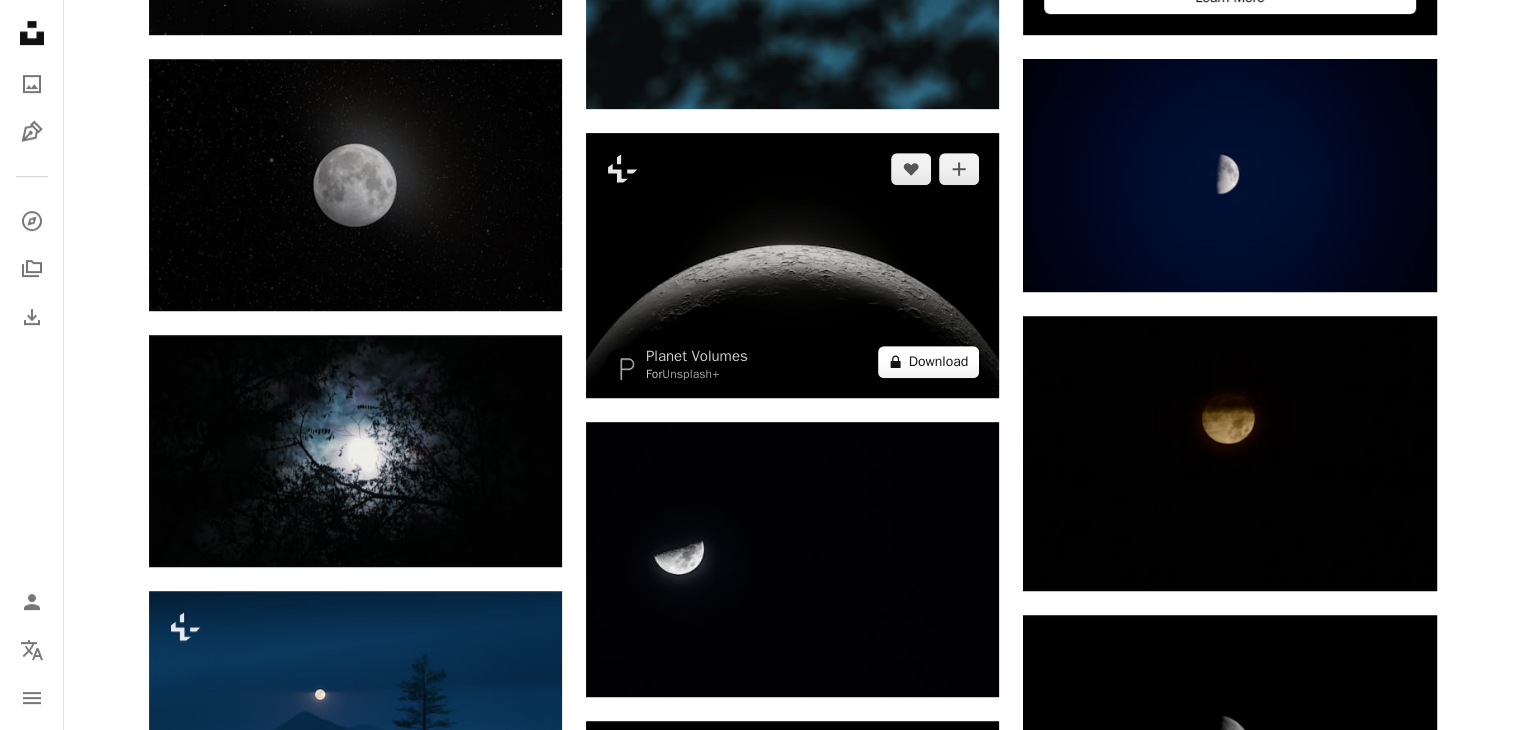 click on "A lock" 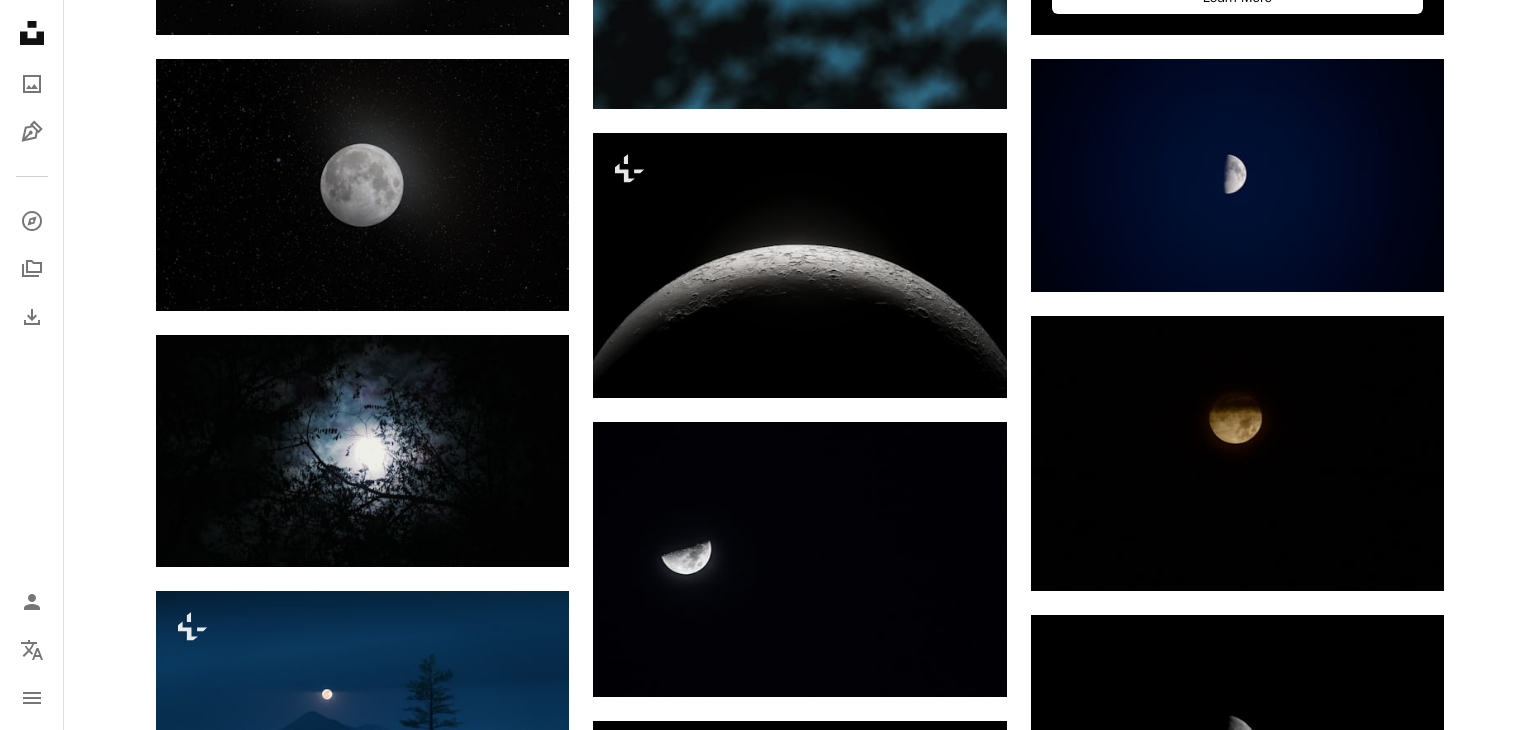 click on "An X shape Premium, ready to use images. Get unlimited access. A plus sign Members-only content added monthly A plus sign Unlimited royalty-free downloads A plus sign Illustrations  New A plus sign Enhanced legal protections yearly 66%  off monthly $12   $4 USD per month * Get  Unsplash+ * When paid annually, billed upfront  $48 Taxes where applicable. Renews automatically. Cancel anytime." at bounding box center (768, 3319) 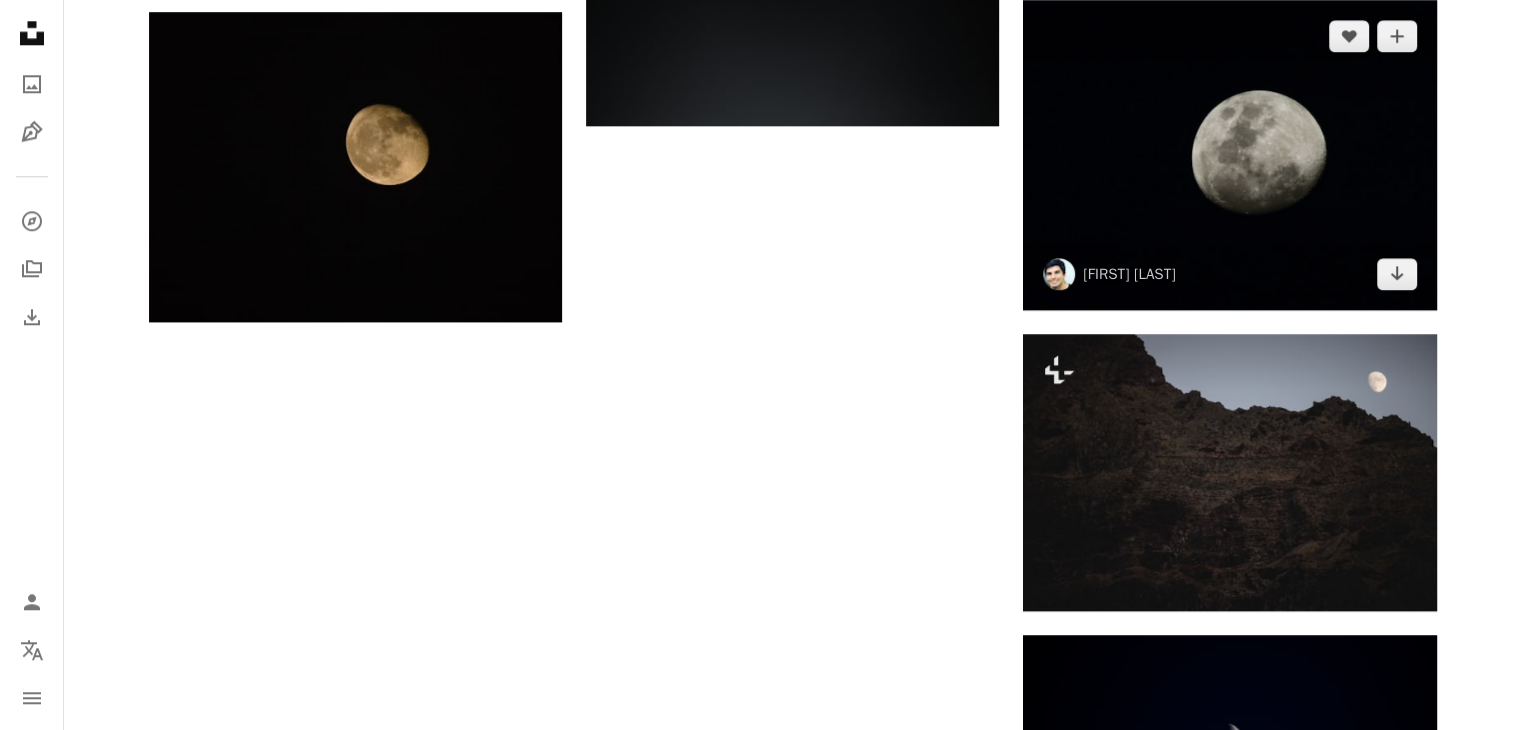 scroll, scrollTop: 2200, scrollLeft: 0, axis: vertical 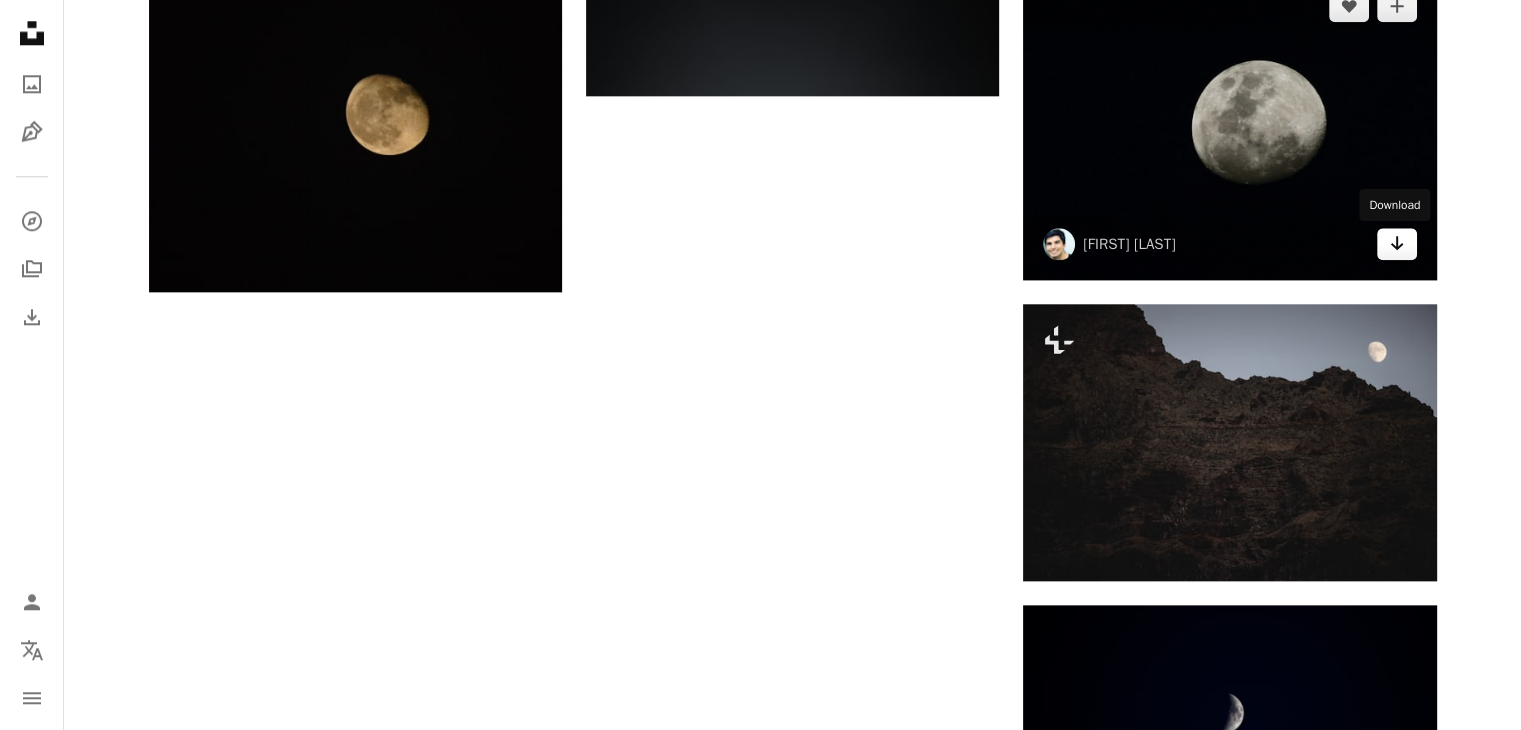 click on "Arrow pointing down" 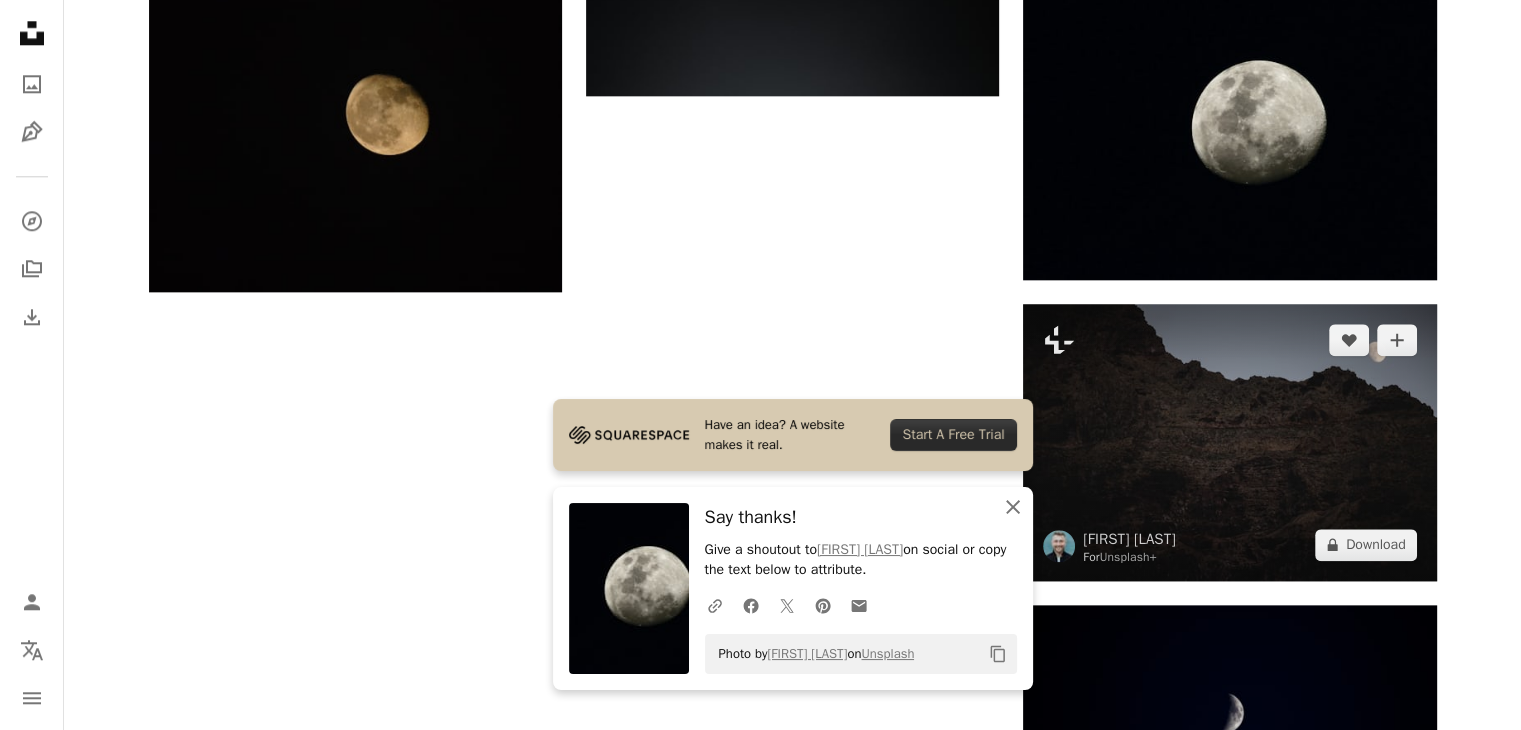 drag, startPoint x: 1016, startPoint y: 508, endPoint x: 1069, endPoint y: 452, distance: 77.10383 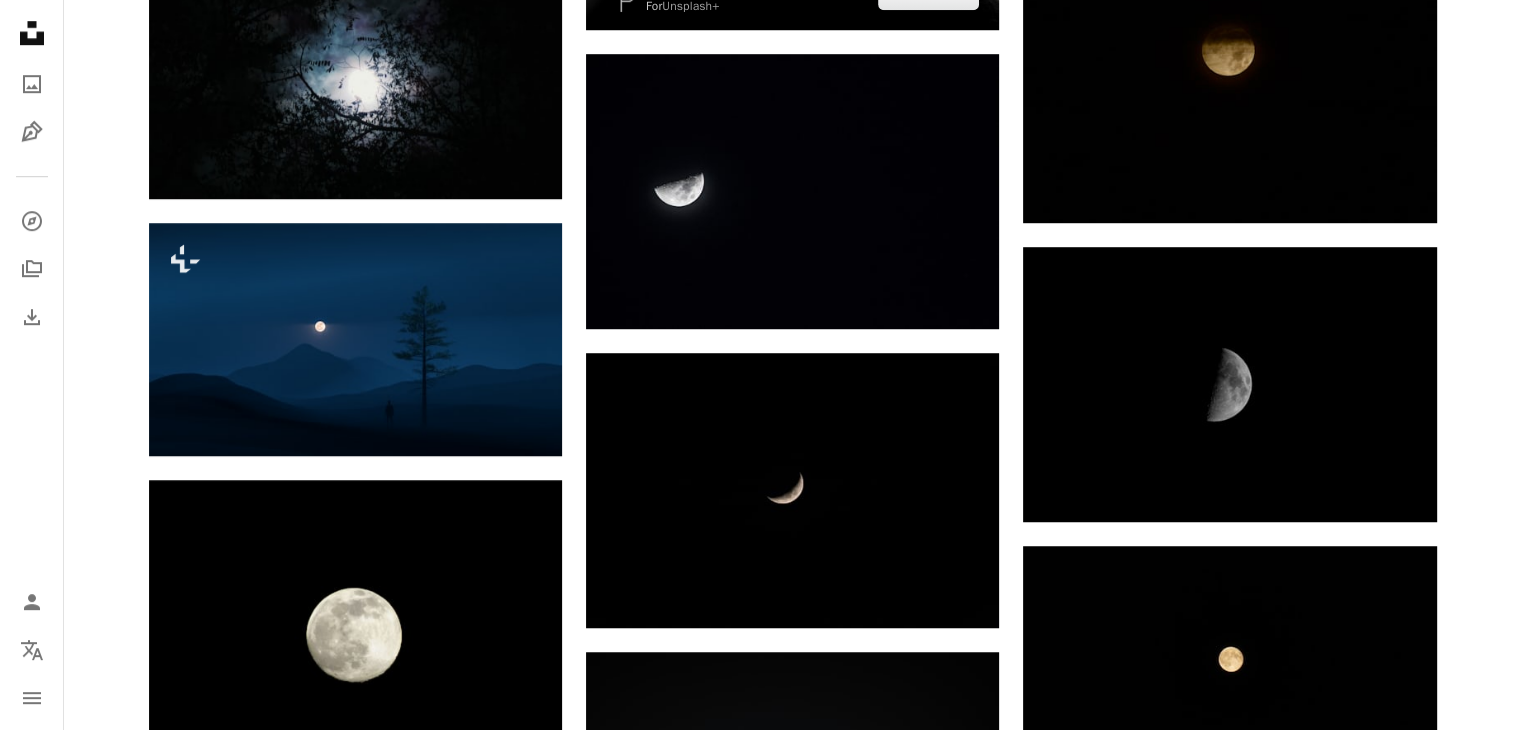 scroll, scrollTop: 1000, scrollLeft: 0, axis: vertical 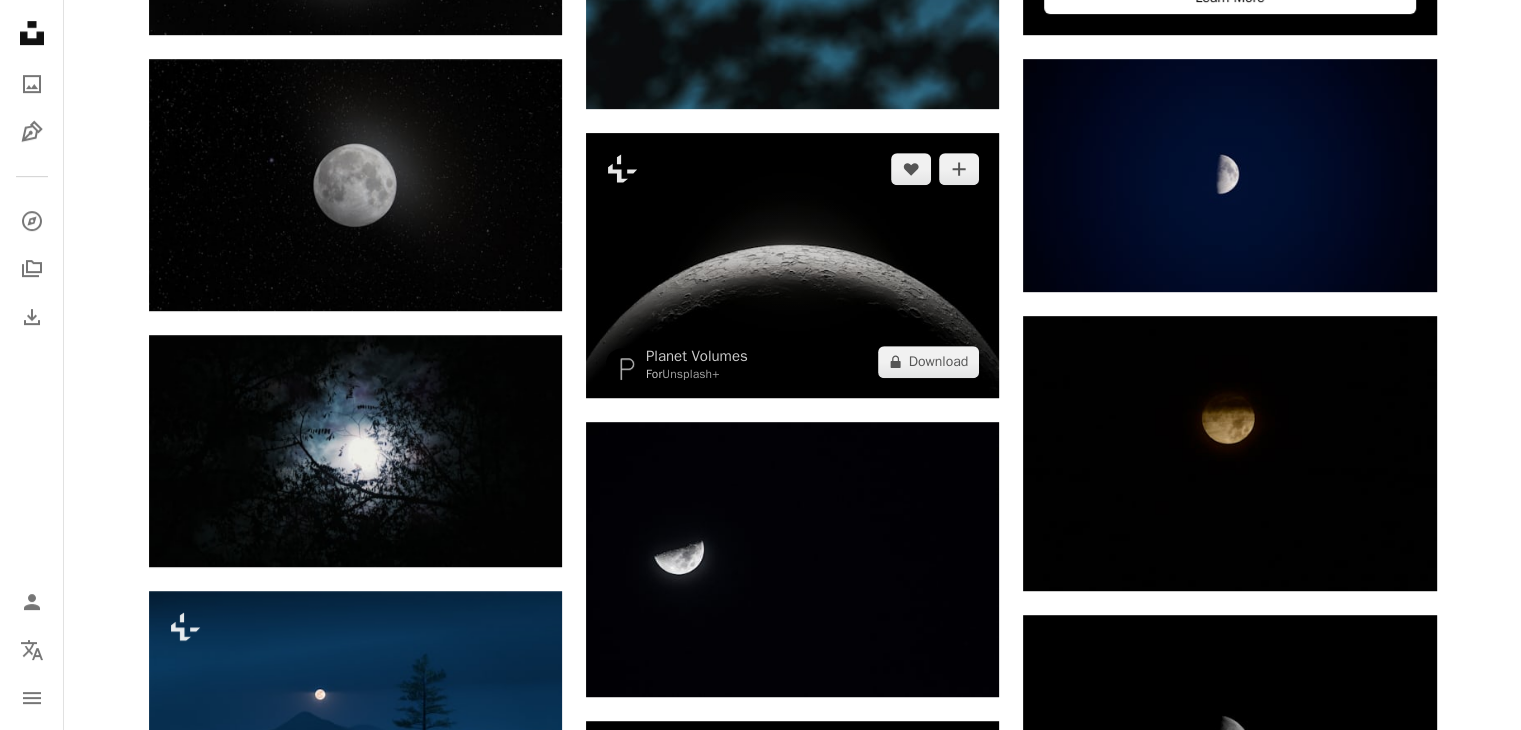 click at bounding box center [792, 265] 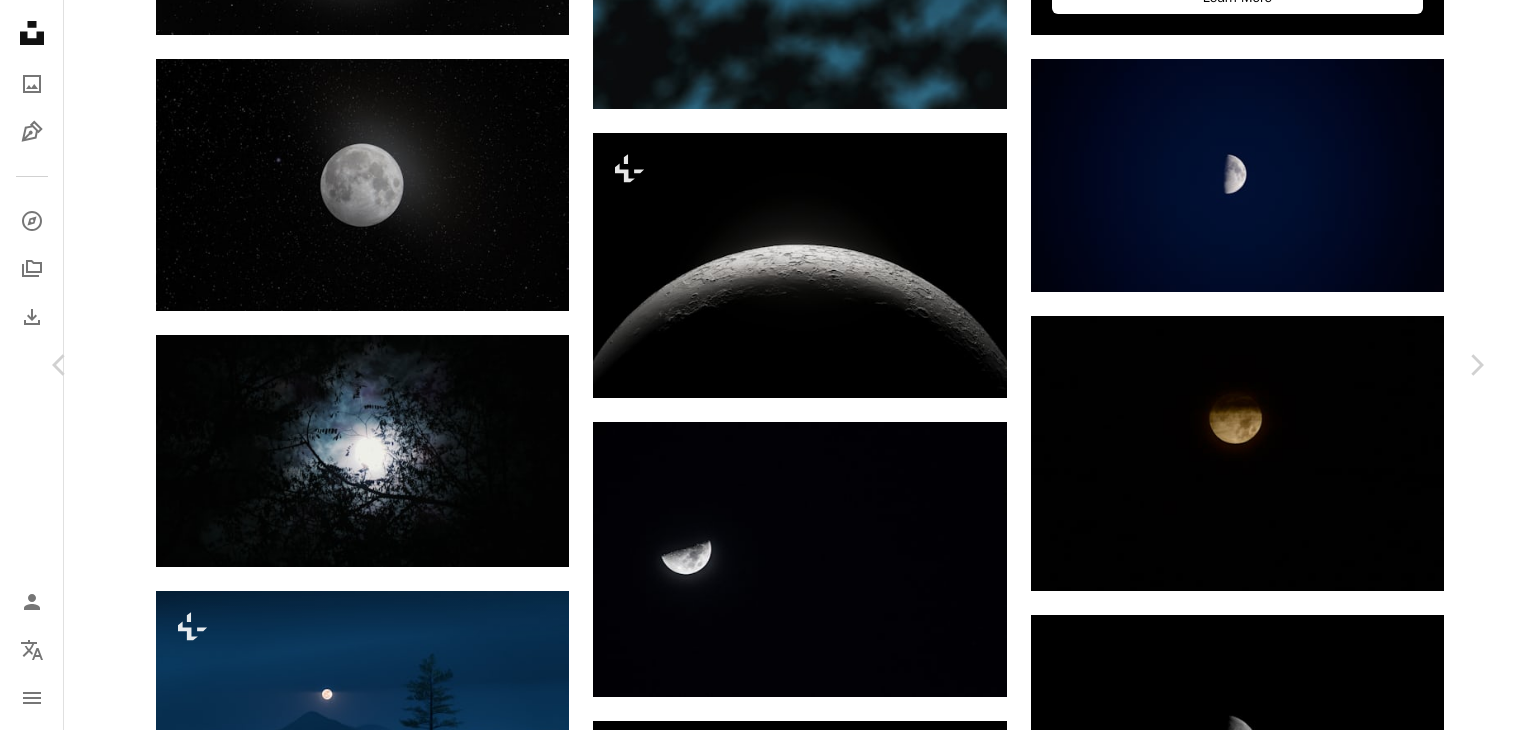 click on "A lock Download" at bounding box center (1325, 3001) 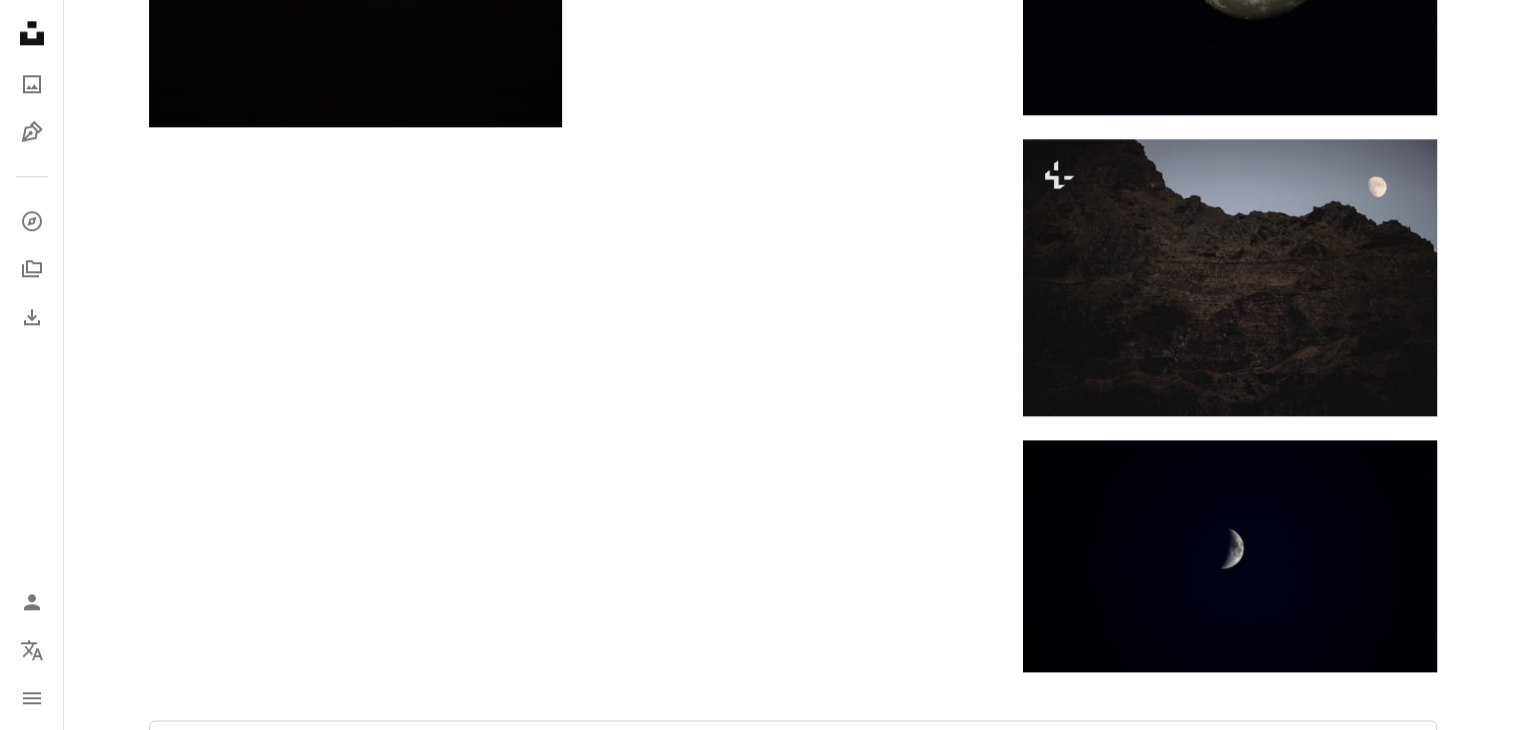 scroll, scrollTop: 2200, scrollLeft: 0, axis: vertical 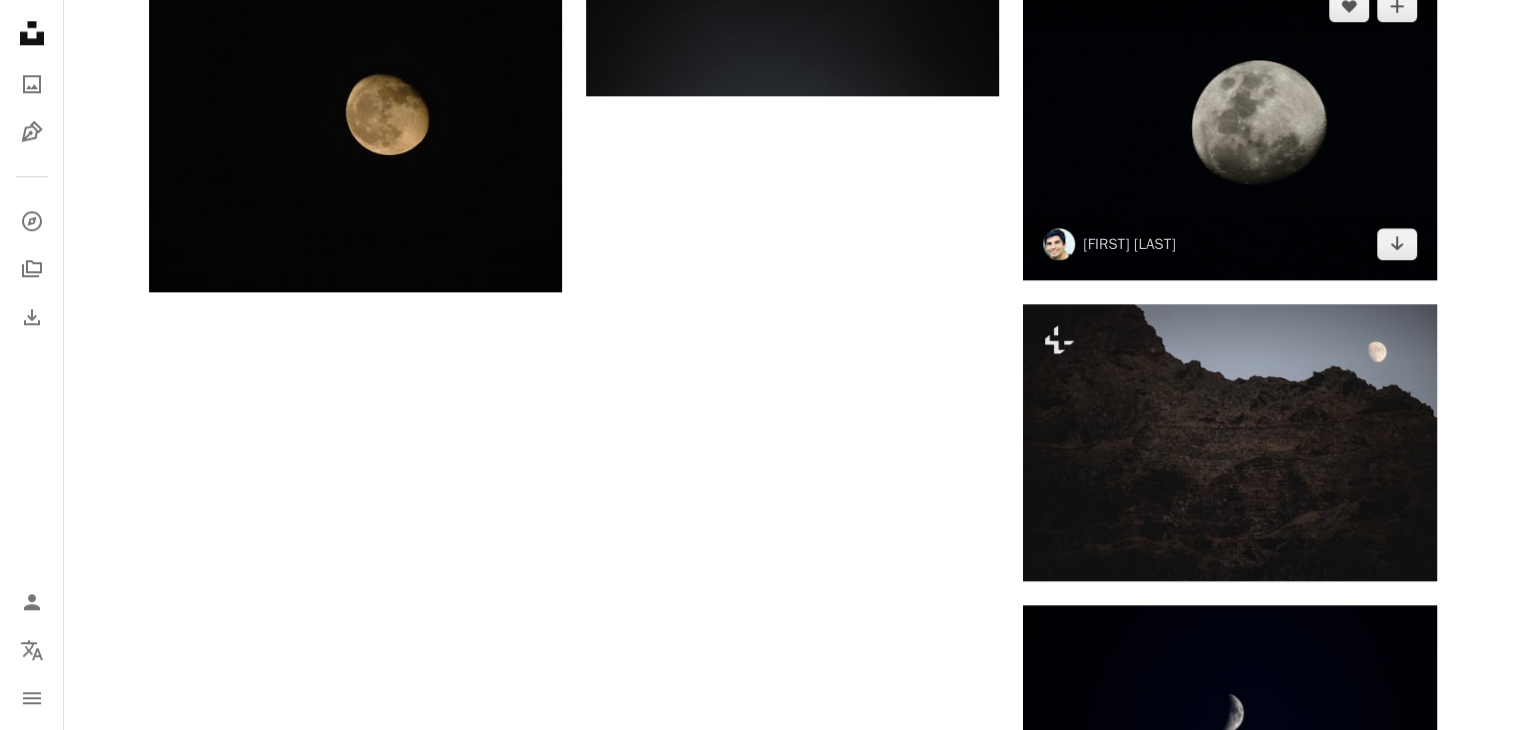 click at bounding box center [1229, 125] 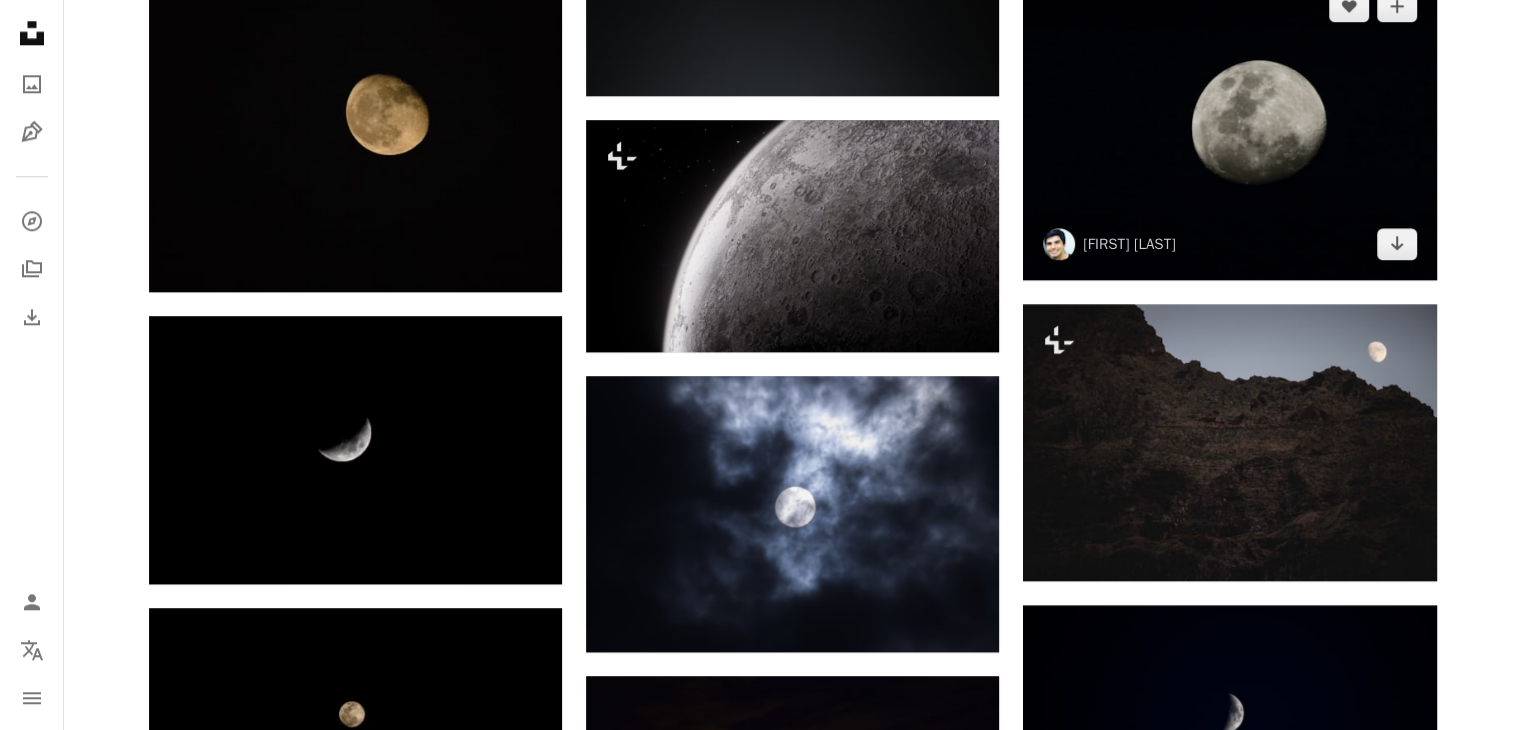 click at bounding box center [1229, 125] 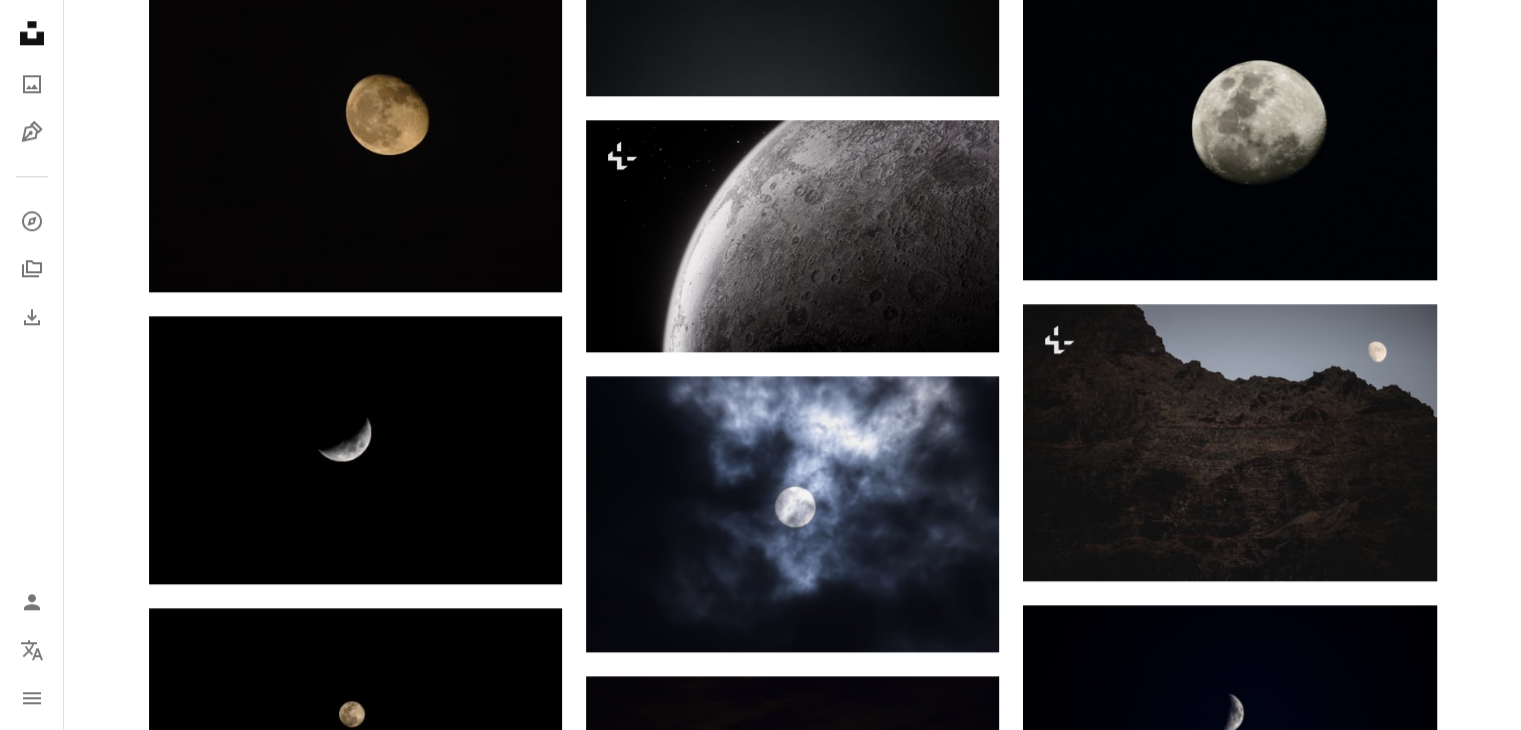 click on "Plus sign for Unsplash+ A heart A plus sign Daniel Mirlea For  Unsplash+ A lock Download Plus sign for Unsplash+ A heart A plus sign Aron Yigin For  Unsplash+ A lock Download A heart A plus sign Abhinaw Raj Arrow pointing down A heart A plus sign John Silliman Arrow pointing down Plus sign for Unsplash+ A heart A plus sign Pramod Tiwari For  Unsplash+ A lock Download A heart A plus sign Edwin Splisser Arrow pointing down A heart A plus sign Vikrant Singh Arrow pointing down A heart A plus sign Bernd 📷 Dittrich Arrow pointing down A heart A plus sign Nipun Haldar Available for hire A checkmark inside of a circle Arrow pointing down Plus sign for Unsplash+ A heart A plus sign Aron Yigin For  Unsplash+ A lock Download –– ––– –––  –– ––– –  ––– –––  ––––  –   – –– –––  – – ––– –– –– –––– –– The best in on-brand content creation Learn More A heart A plus sign Andrew W Arrow pointing down A heart A plus sign A heart For" at bounding box center [792, 575] 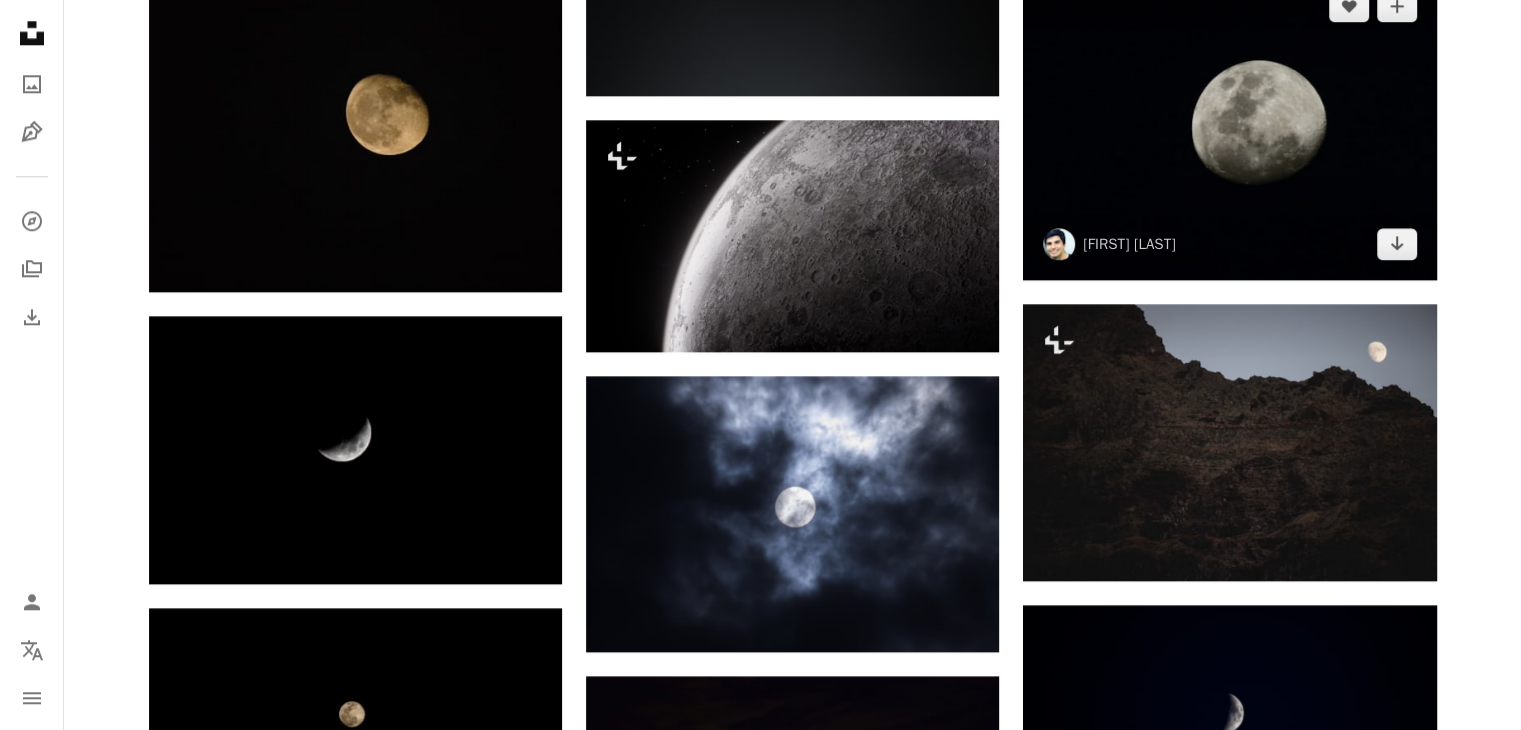 click at bounding box center (1229, 125) 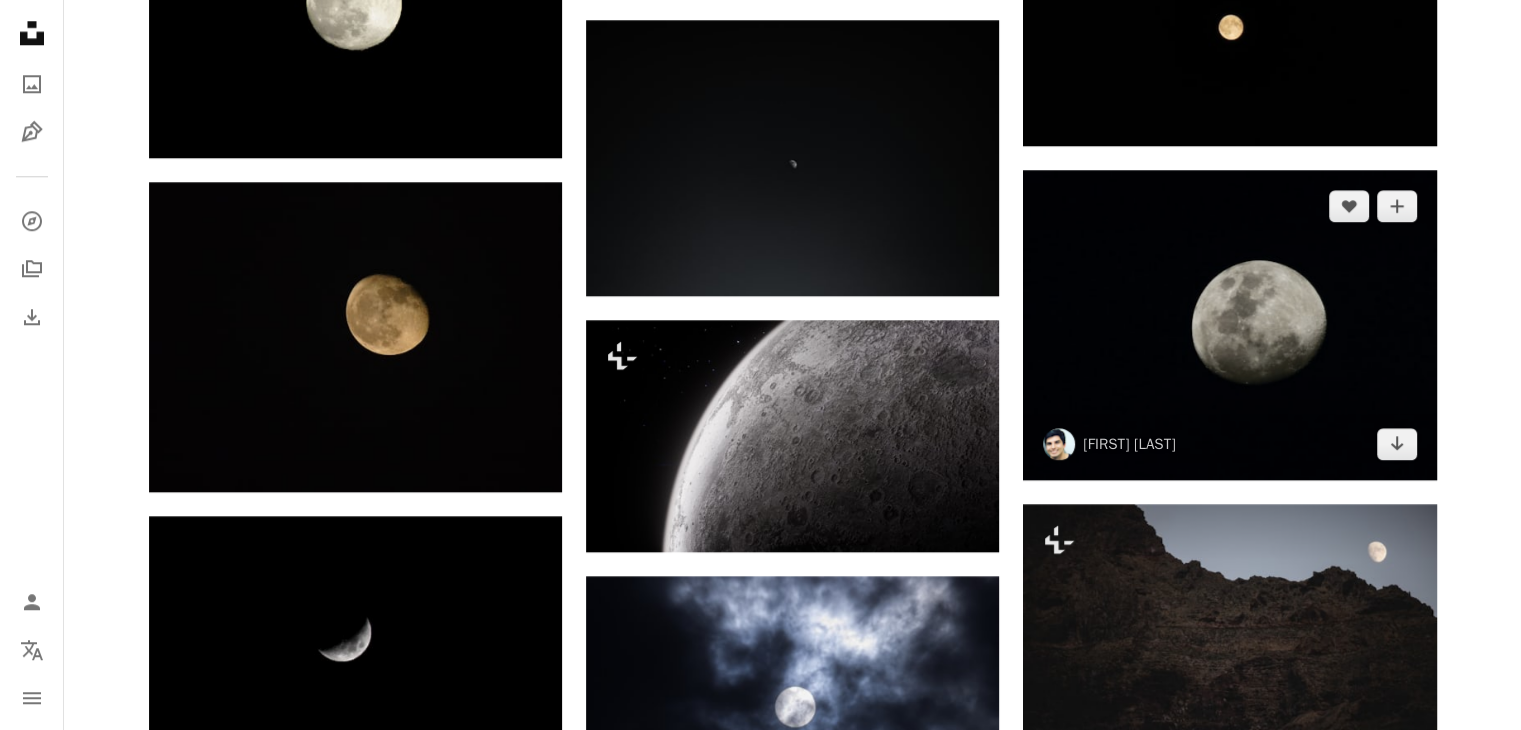 click at bounding box center [1229, 325] 